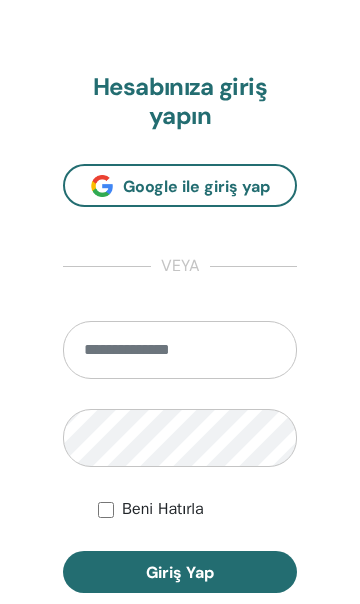 scroll, scrollTop: 1101, scrollLeft: 0, axis: vertical 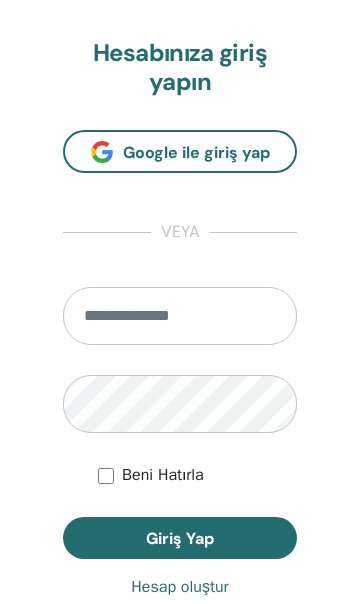 click at bounding box center (180, 316) 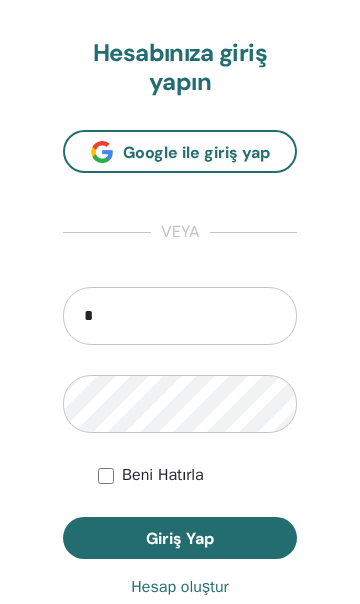 type on "**********" 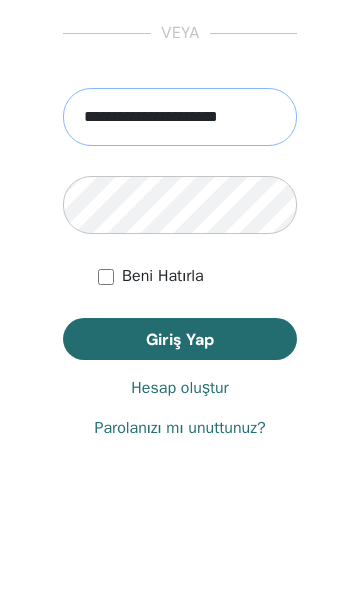 scroll, scrollTop: 1316, scrollLeft: 0, axis: vertical 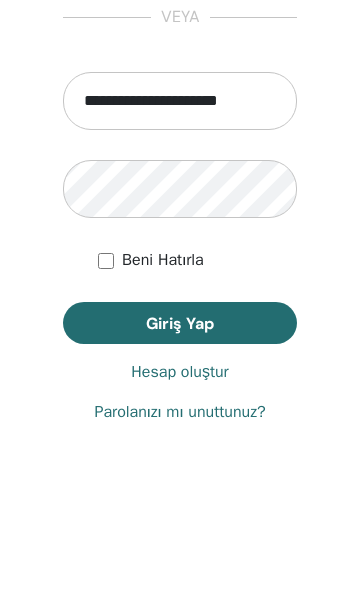 click on "Giriş Yap" at bounding box center (180, 323) 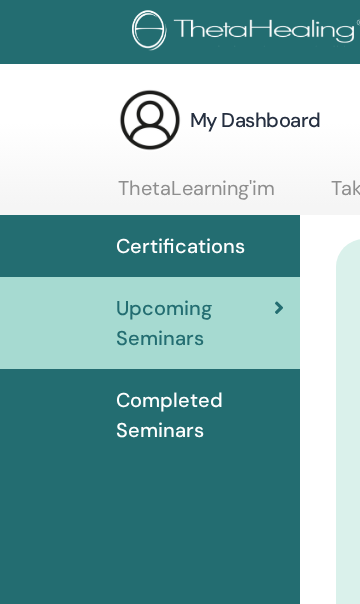 scroll, scrollTop: 0, scrollLeft: 0, axis: both 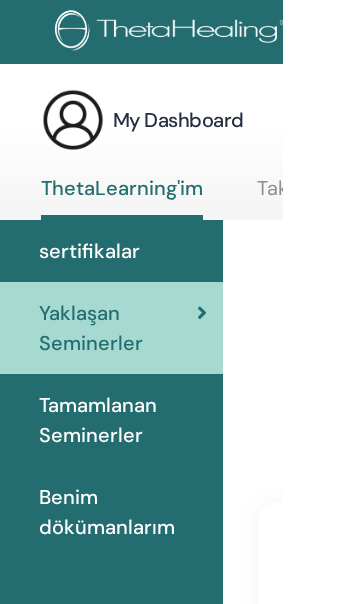 click on "Yaklaşan Seminerler" at bounding box center (195, 328) 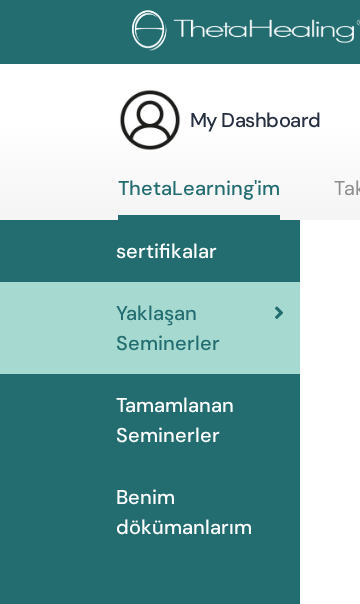 scroll, scrollTop: 0, scrollLeft: 0, axis: both 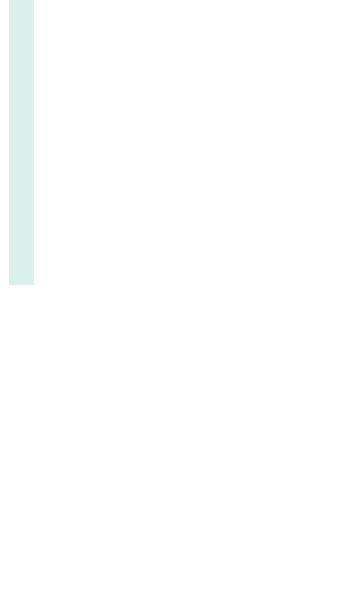 click at bounding box center [684, 673] 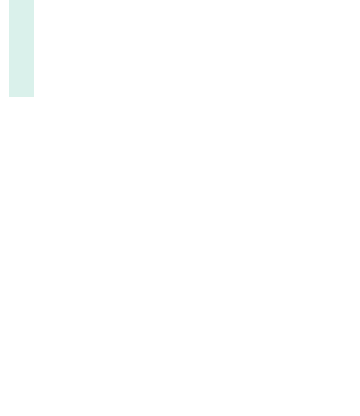 click on "***" at bounding box center (684, 673) 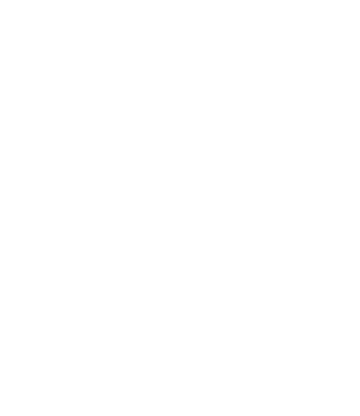 type on "**********" 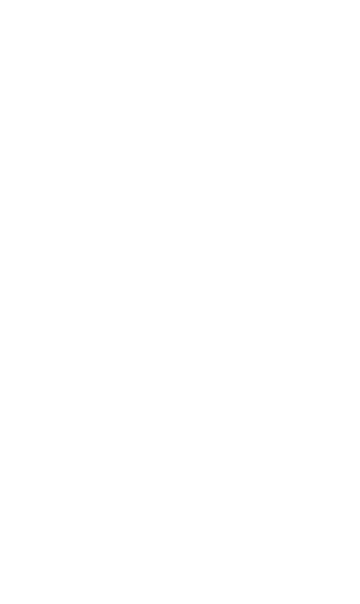 type on "**********" 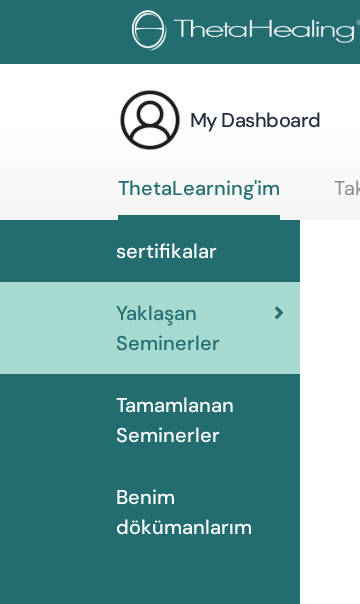 scroll, scrollTop: 0, scrollLeft: 0, axis: both 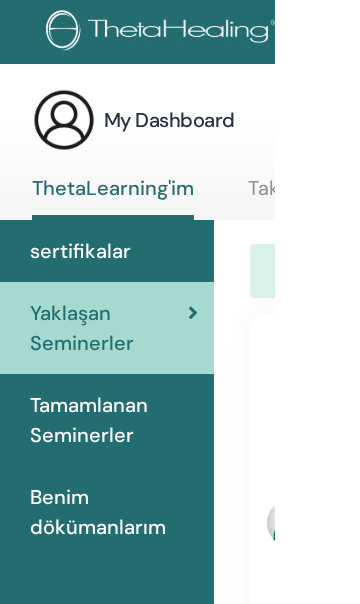 click on "Benim dökümanlarım" at bounding box center (200, 512) 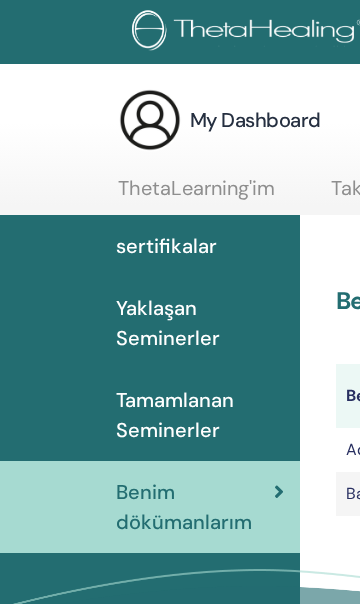 scroll, scrollTop: 0, scrollLeft: 0, axis: both 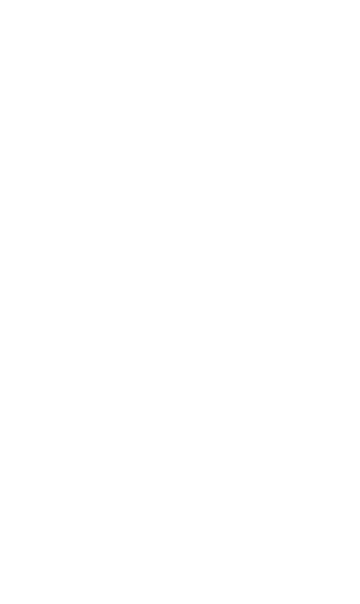 click on "sertifika" at bounding box center [980, 449] 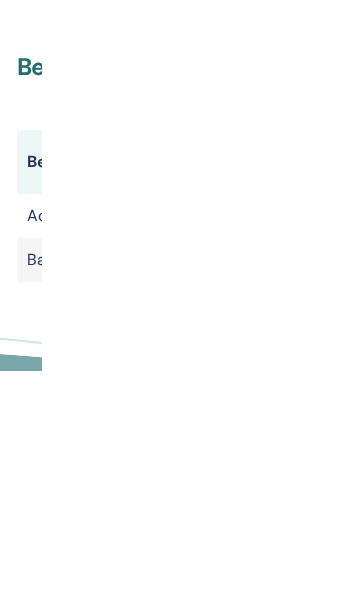 click on "Advanced DNA" at bounding box center [588, 450] 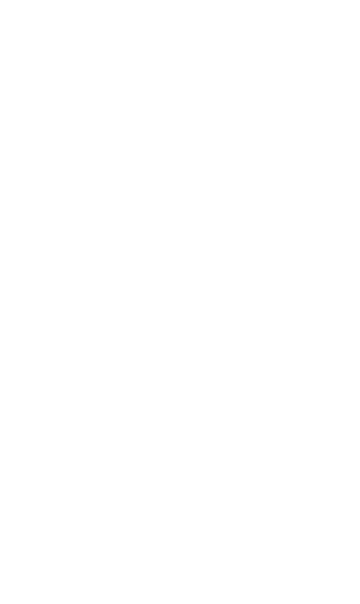 click on "sertifika" at bounding box center [980, 449] 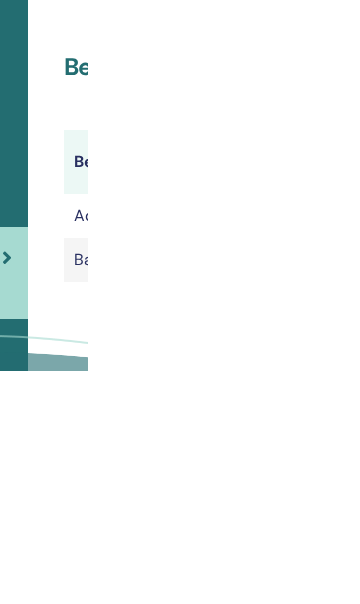 click on "Basic DNA" at bounding box center (588, 494) 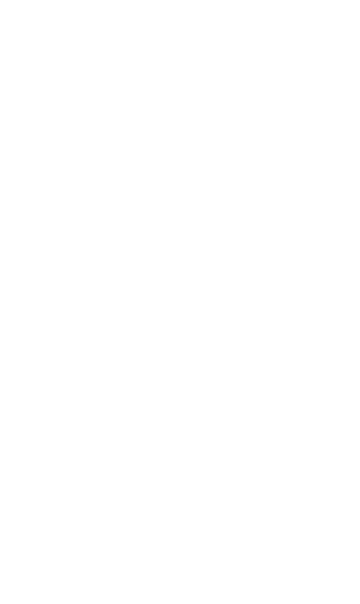 click on "sertifika" at bounding box center (980, 493) 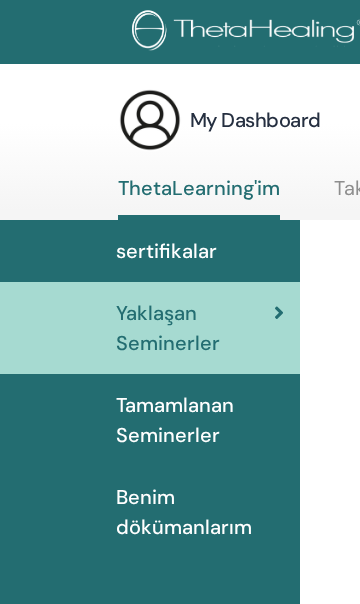 scroll, scrollTop: 0, scrollLeft: 0, axis: both 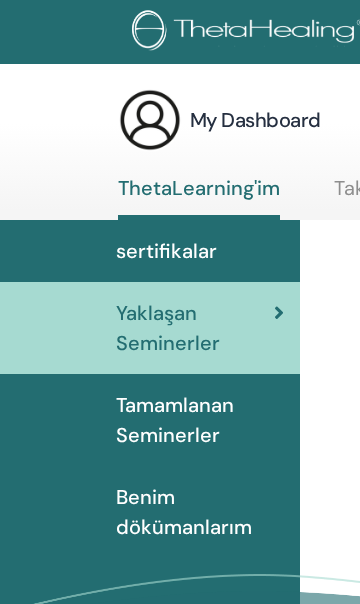 click on "Benim dökümanlarım" at bounding box center [200, 512] 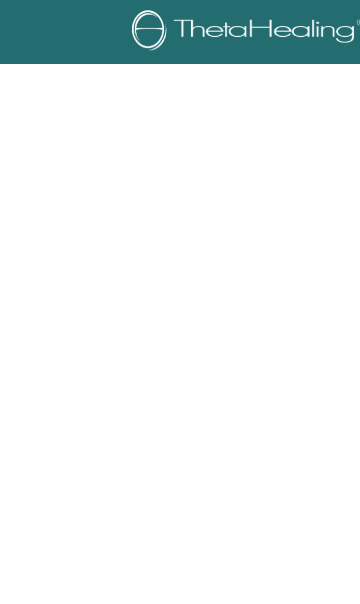 scroll, scrollTop: 0, scrollLeft: 0, axis: both 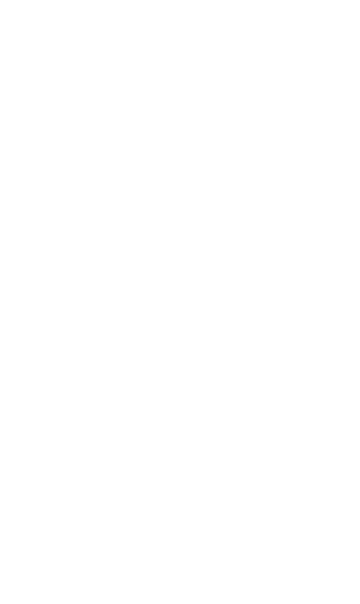 click on "sertifika" at bounding box center [980, 493] 